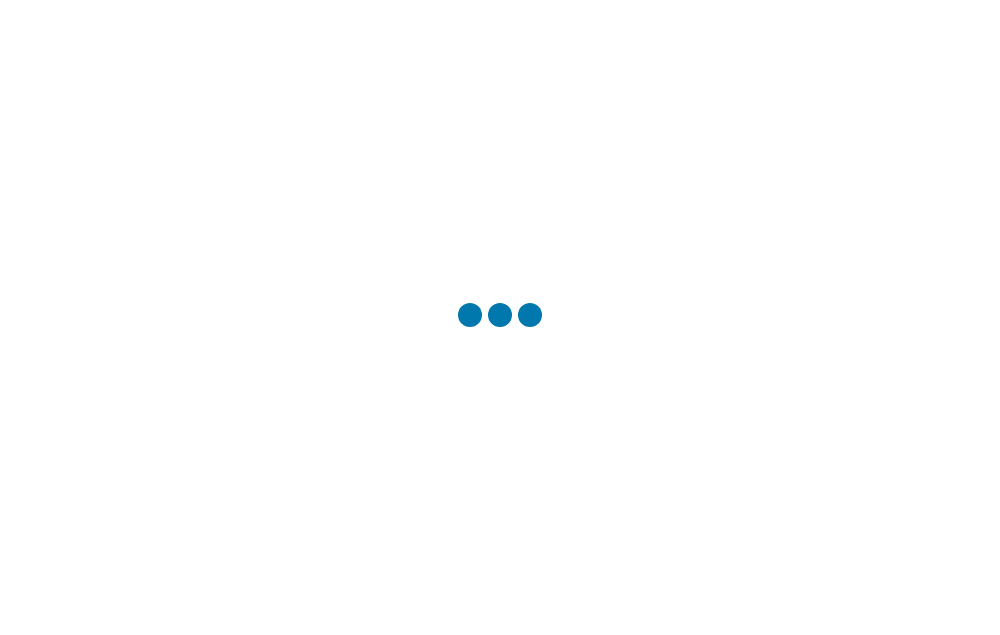 scroll, scrollTop: 0, scrollLeft: 0, axis: both 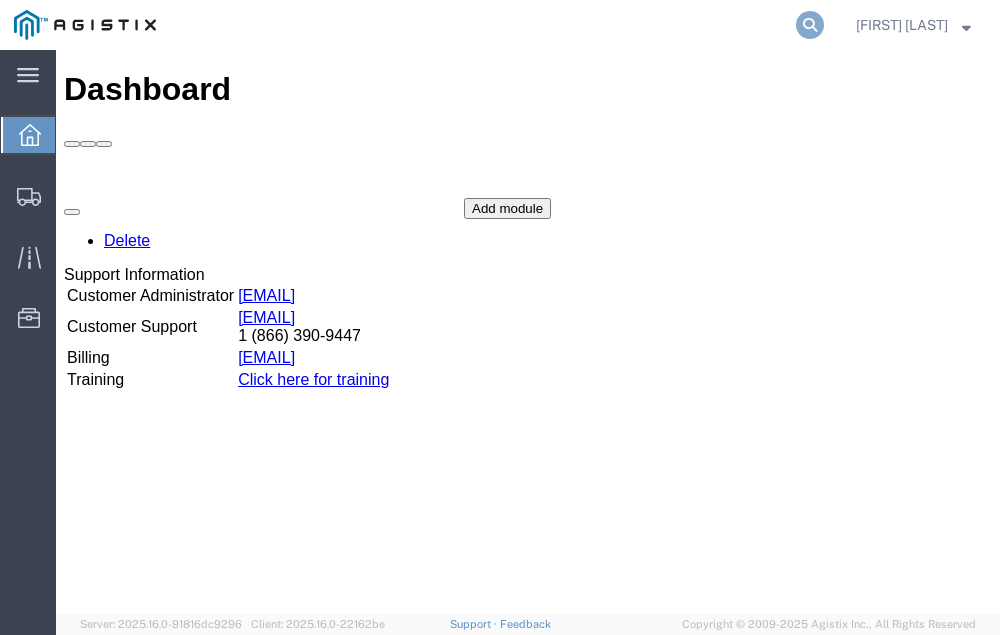 click 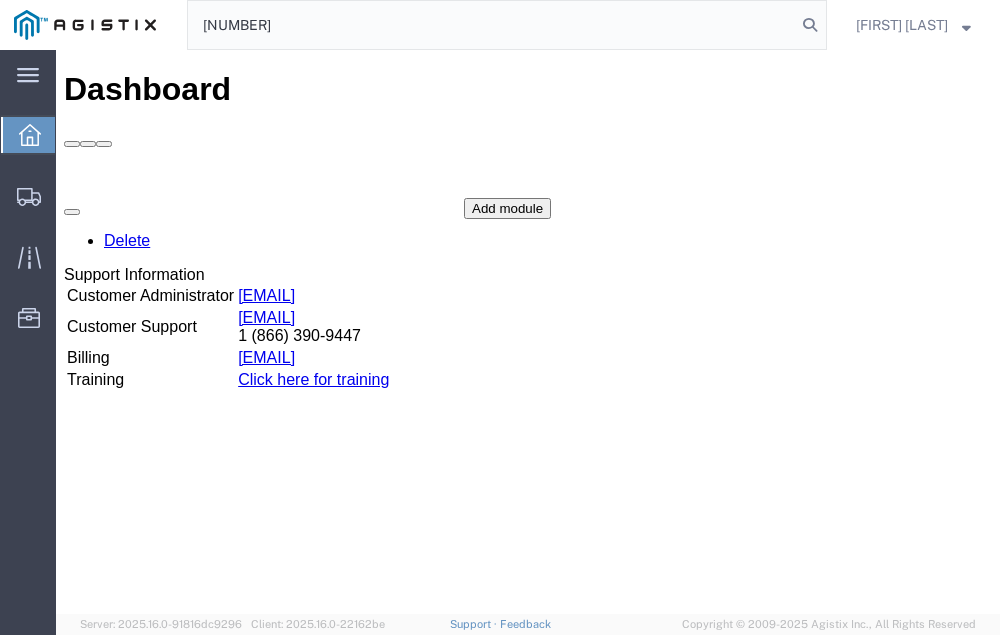 type on "[NUMBER]" 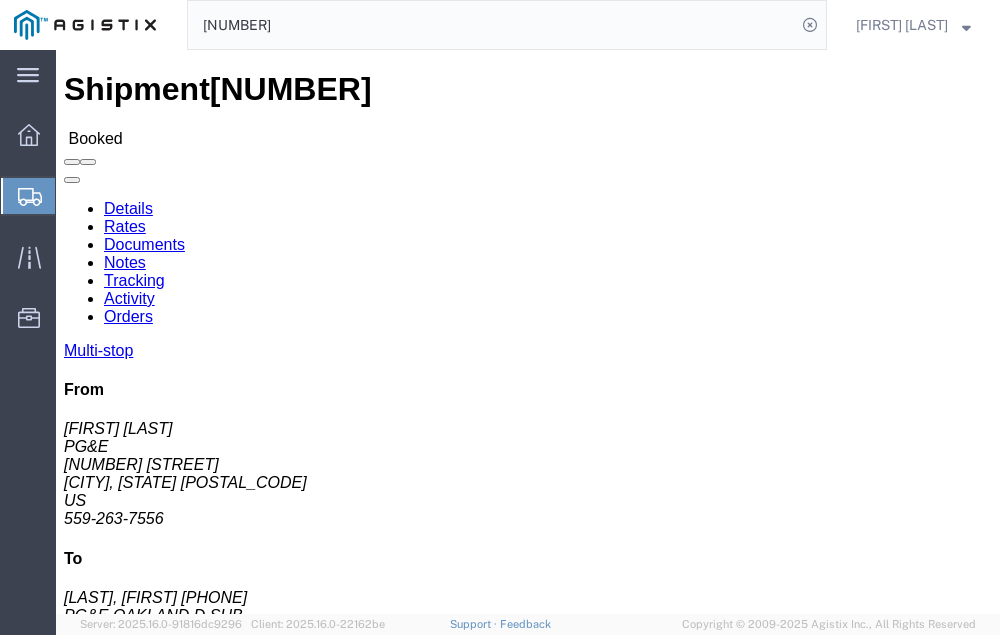 click on "Tracking" 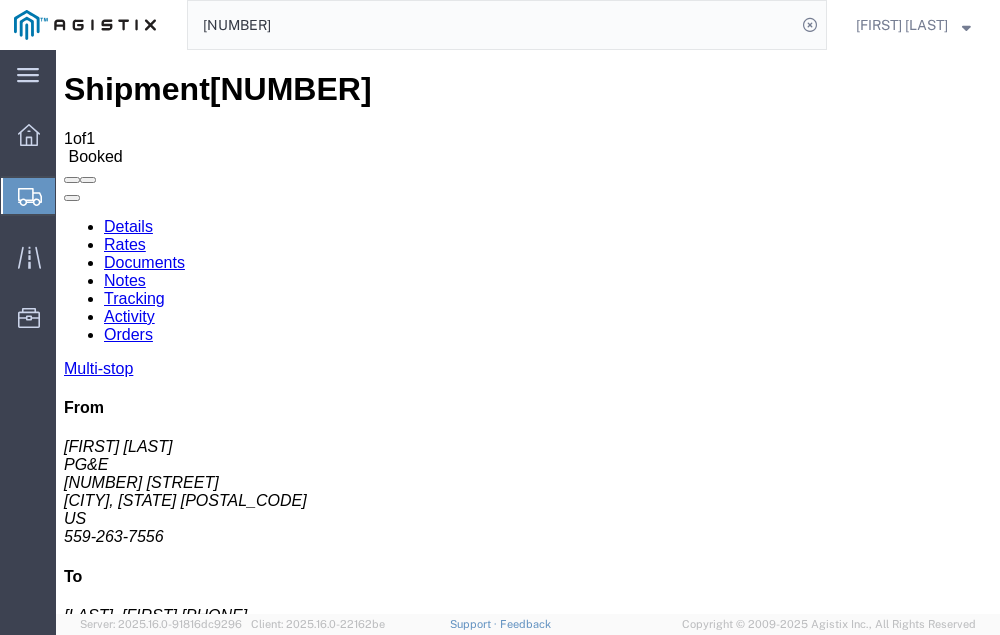 click on "Add New Tracking" at bounding box center (229, 1100) 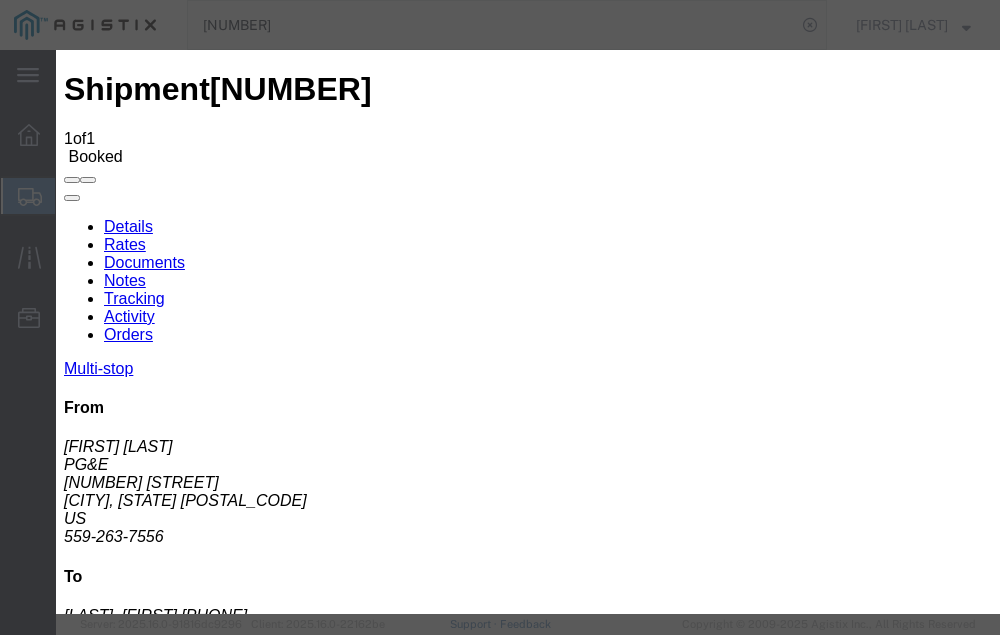 type on "08/08/2025" 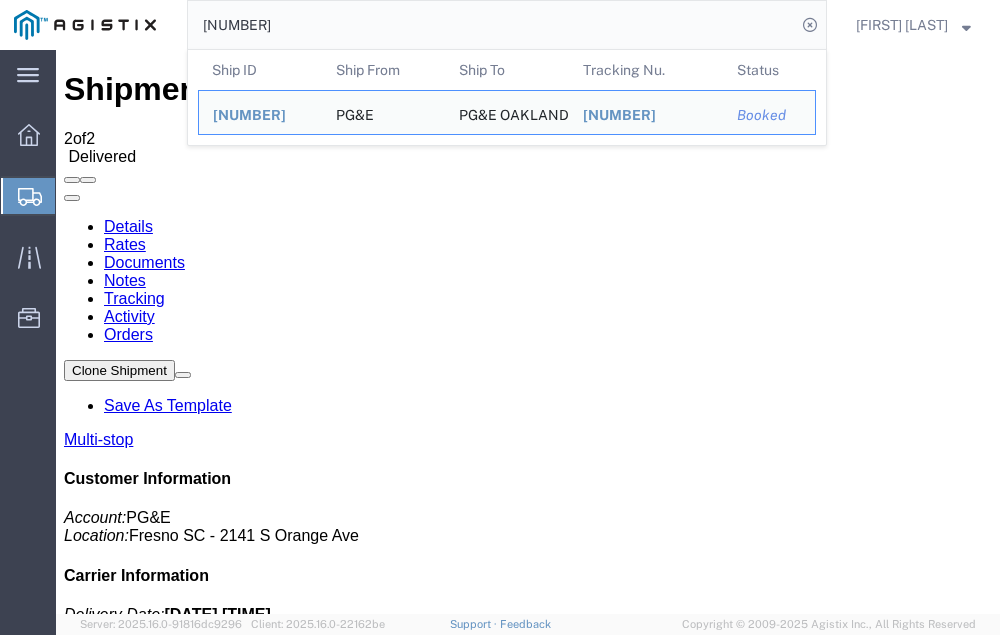 click on "[NUMBER]" 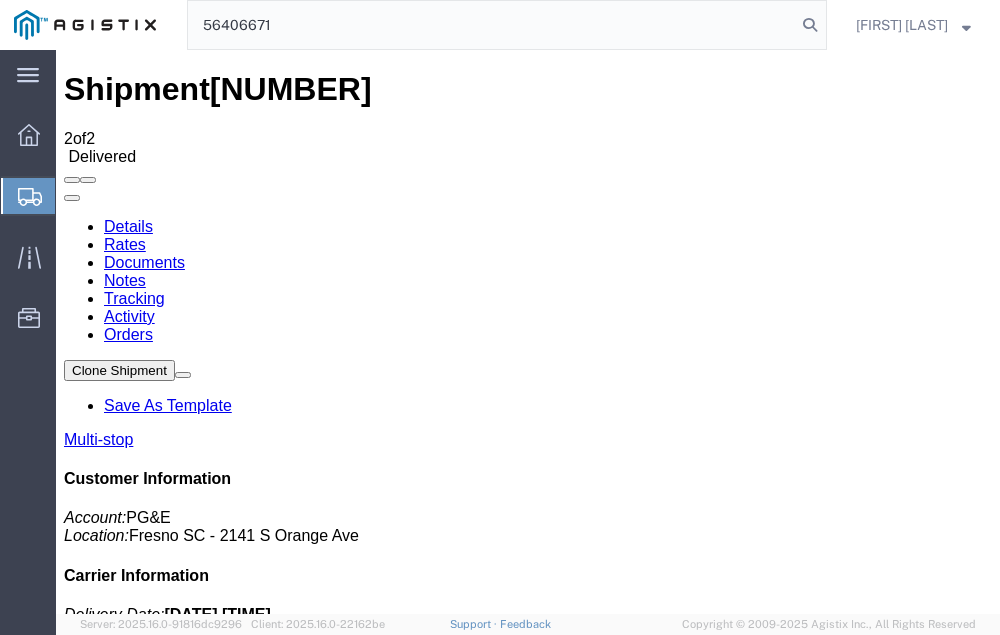 type on "56406671" 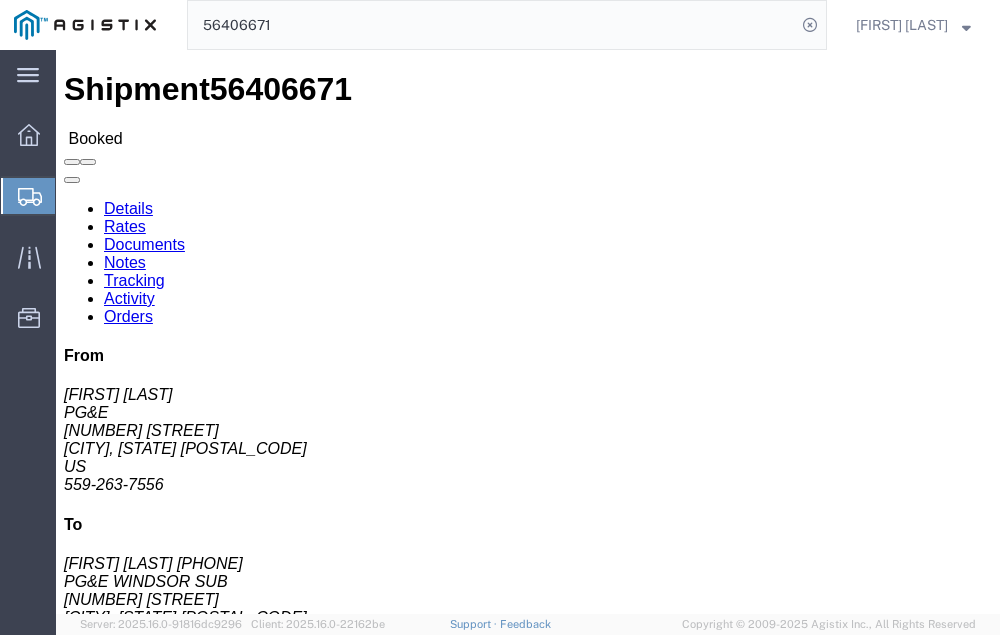 click on "Tracking" 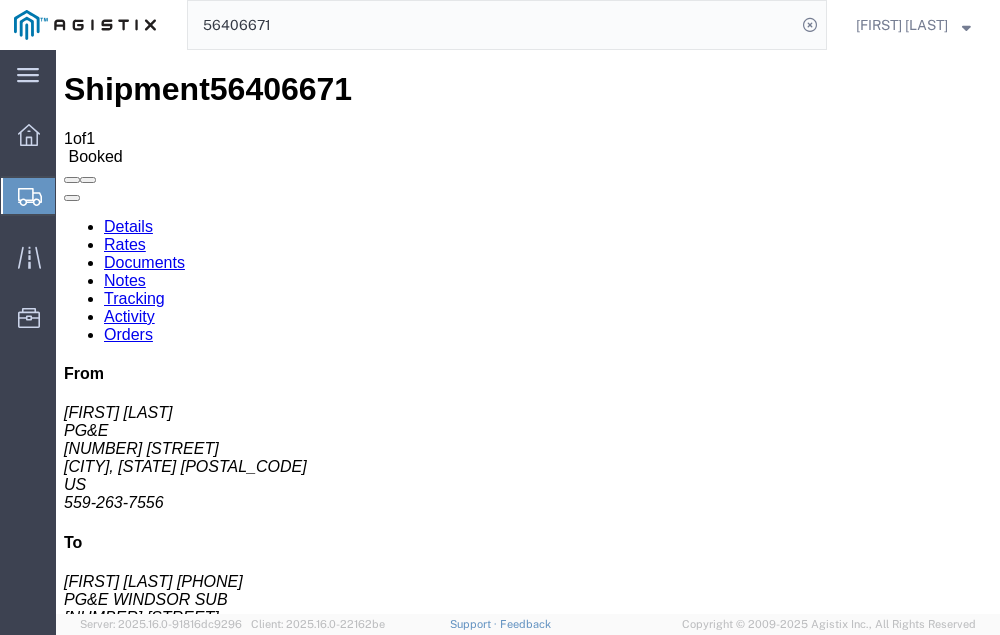 click on "Add New Tracking" at bounding box center [229, 1105] 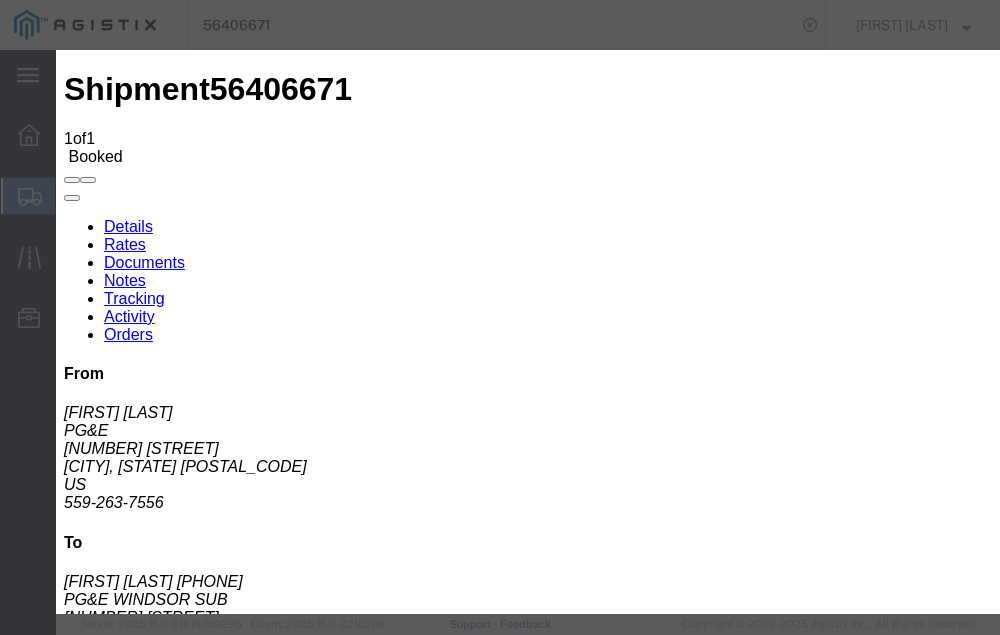 type on "08/08/2025" 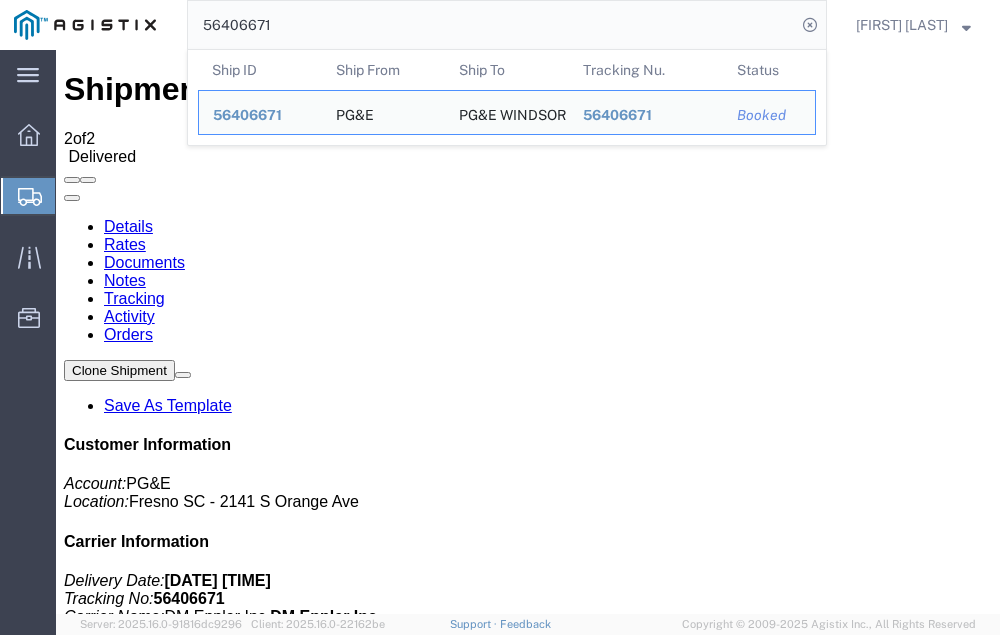click on "56406671" 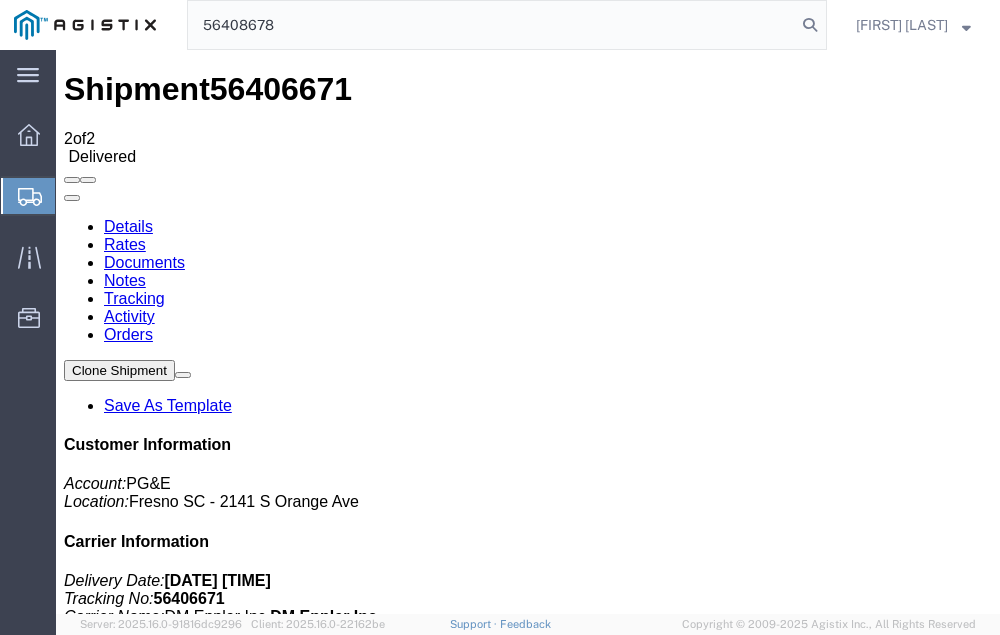 type on "56408678" 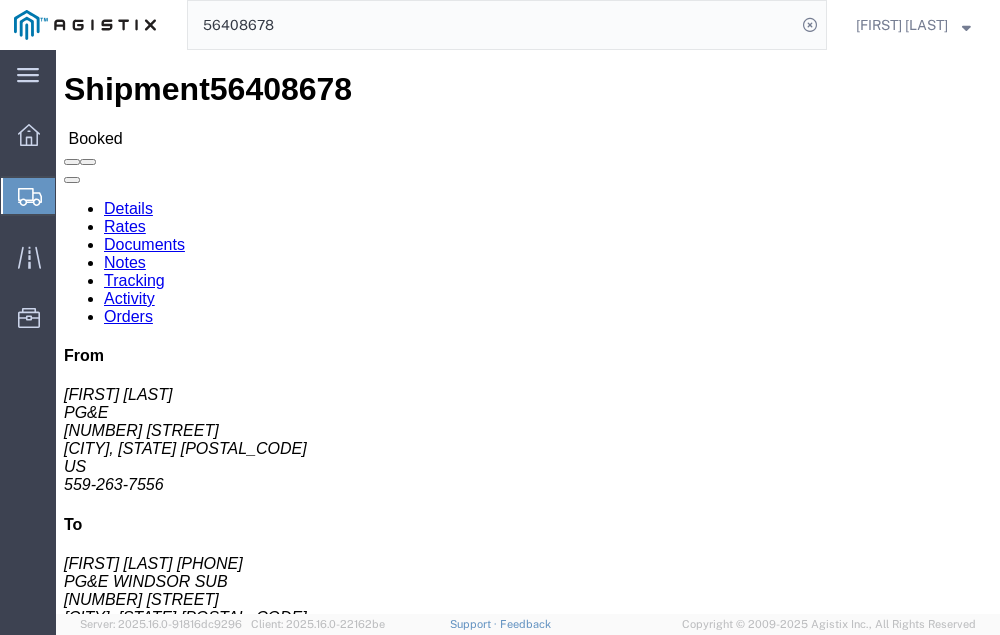 click on "Tracking" 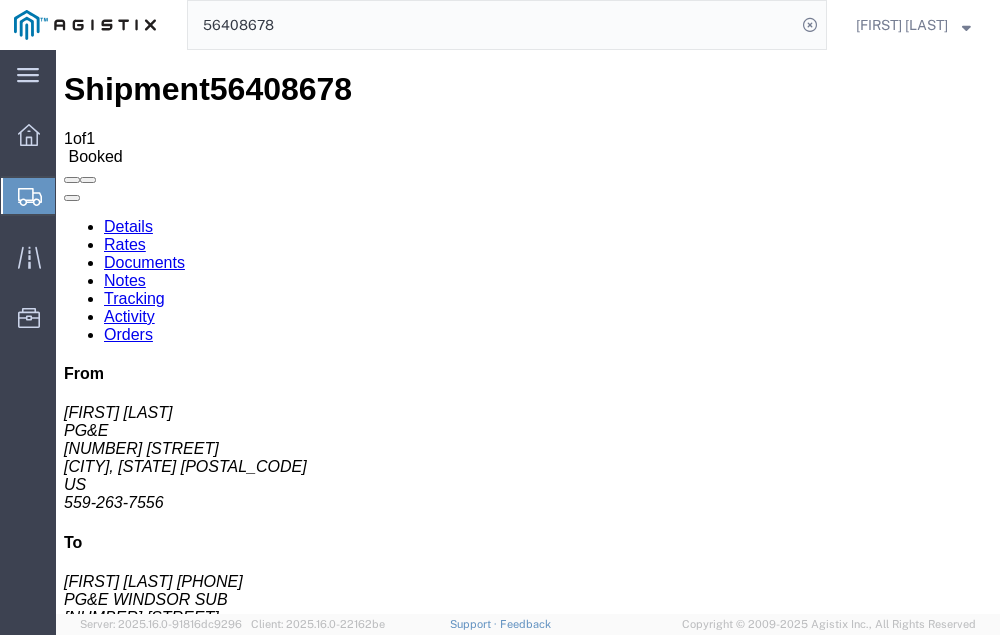 click on "Add New Tracking" at bounding box center (229, 1105) 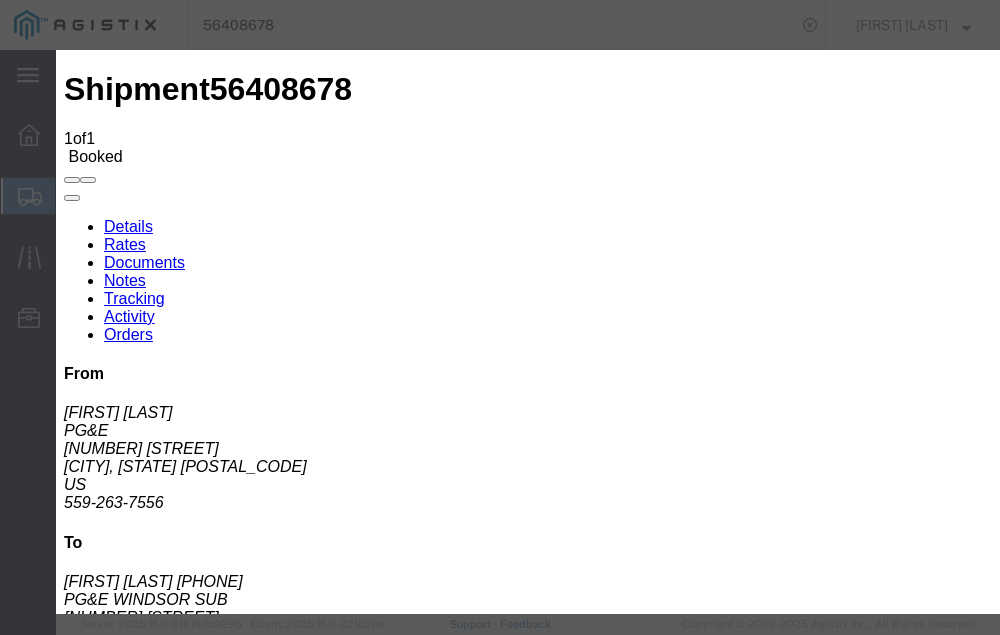 type on "08/08/2025" 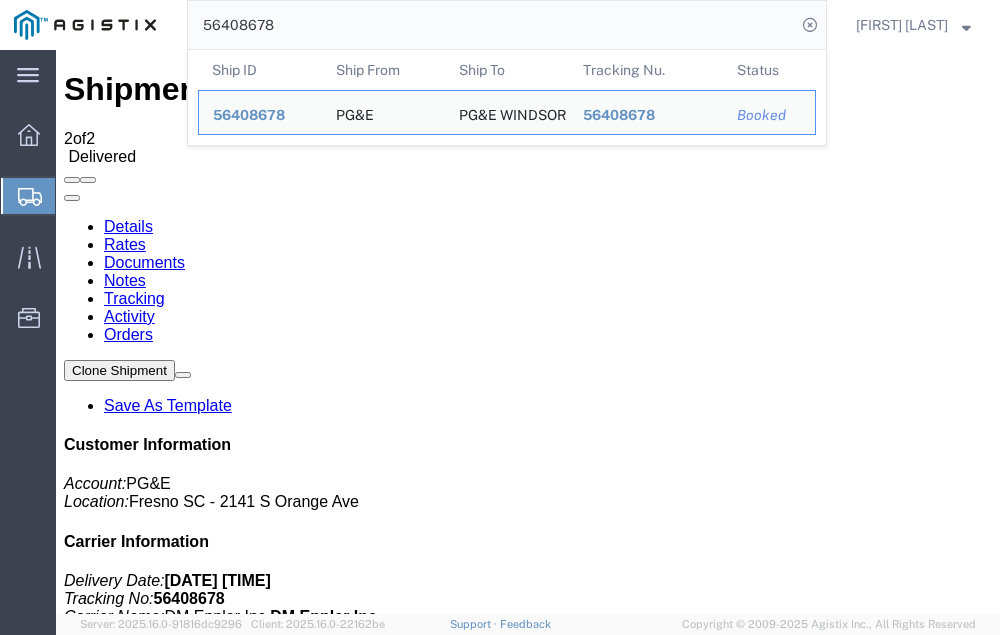 click on "56408678" 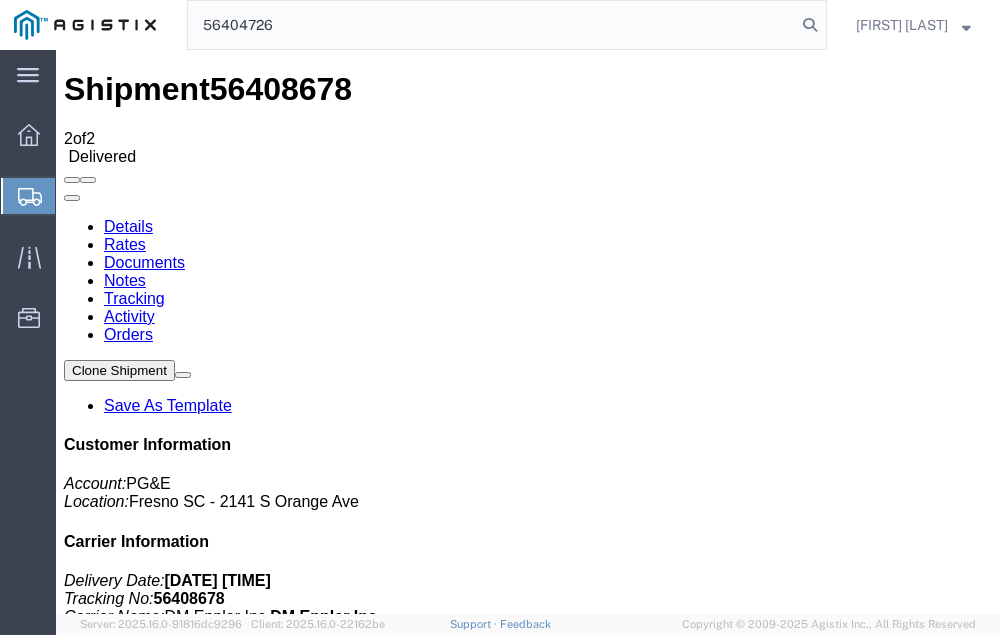 type on "56404726" 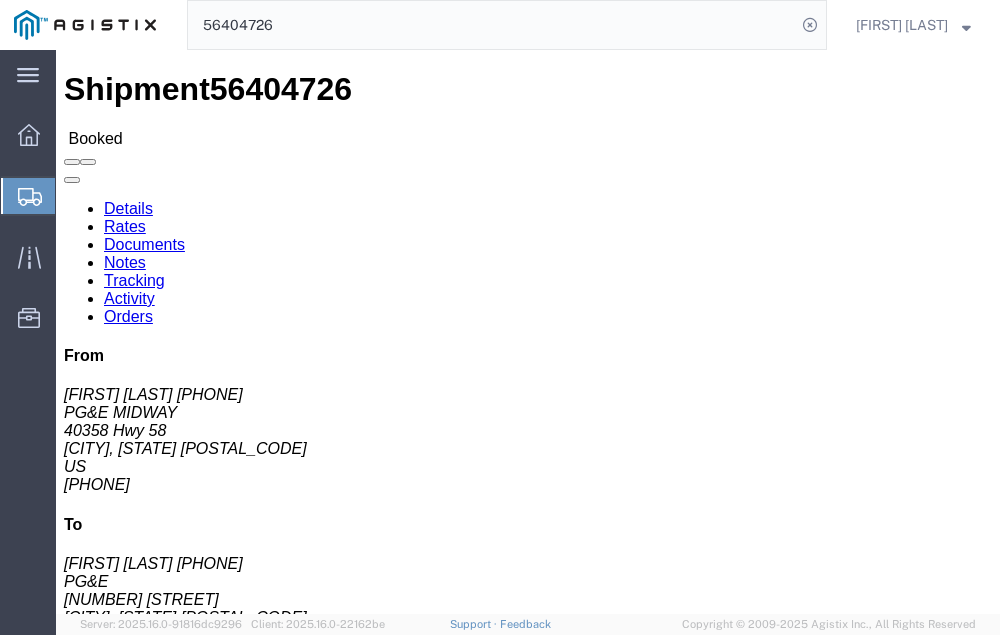 click on "Tracking" 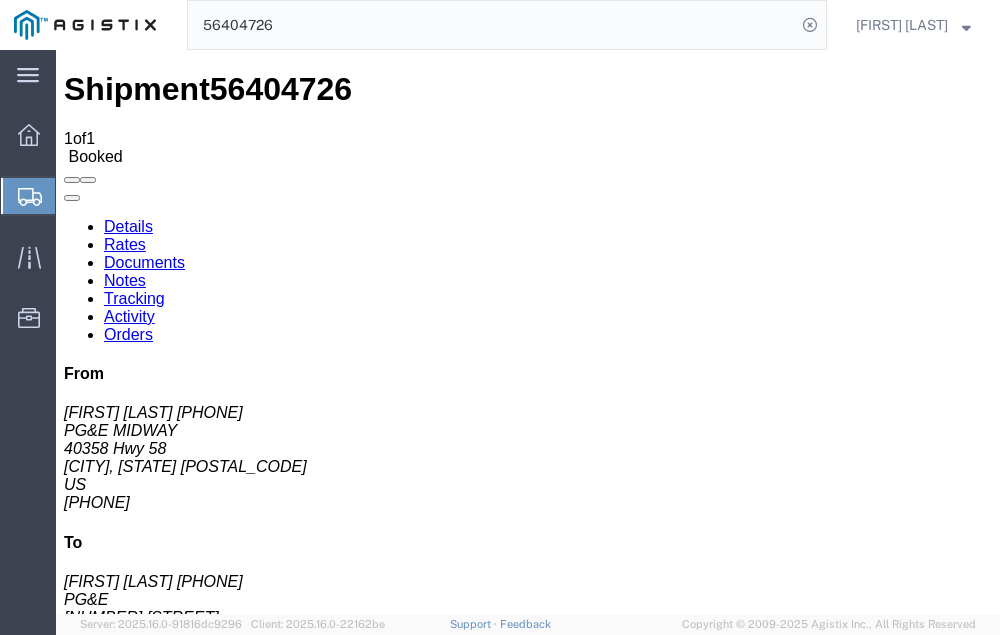 click on "Add New Tracking" at bounding box center (229, 1105) 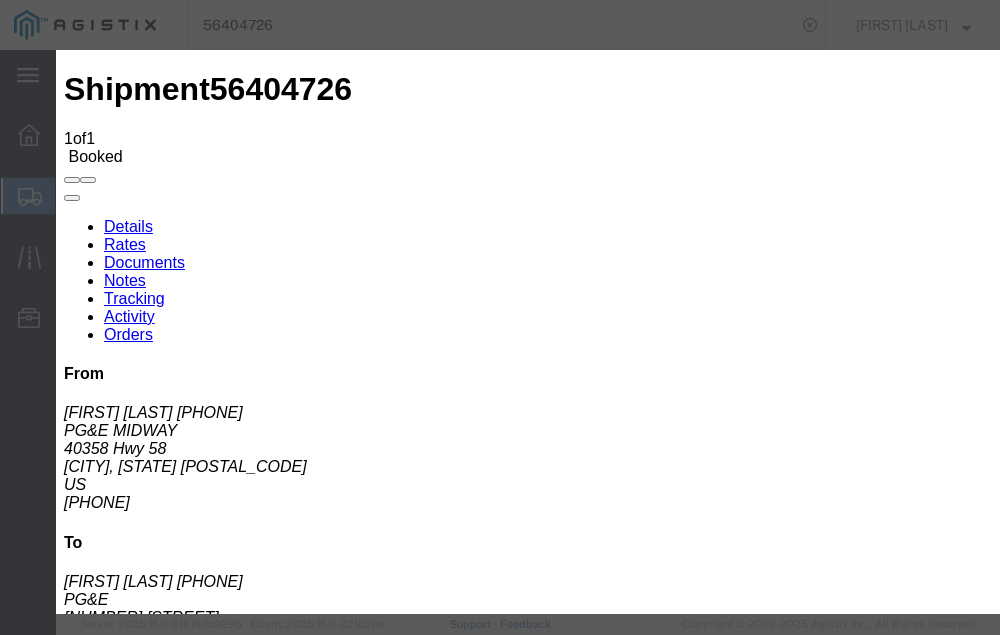 type on "08/08/2025" 